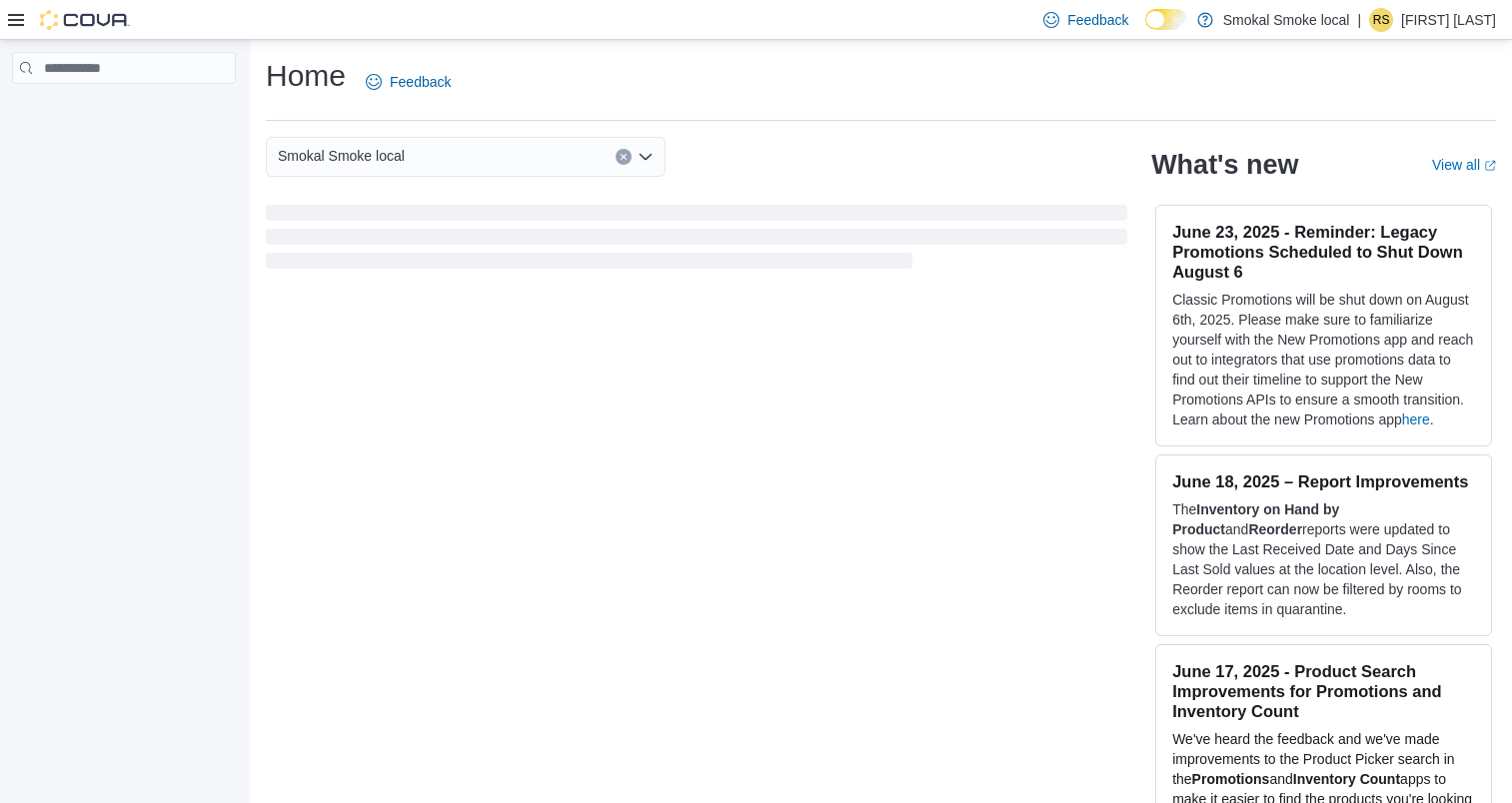 scroll, scrollTop: 0, scrollLeft: 0, axis: both 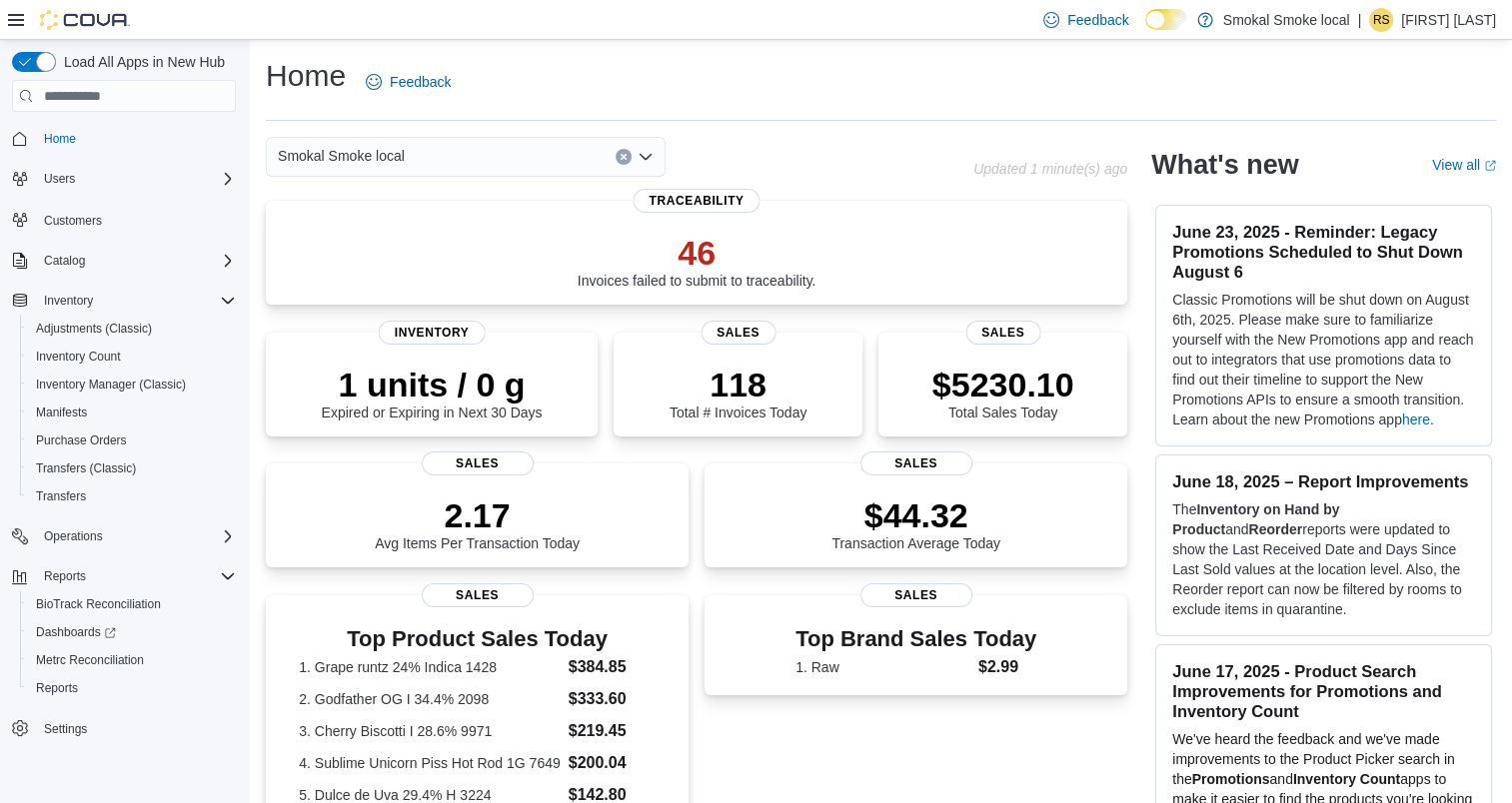 click at bounding box center (646, 157) 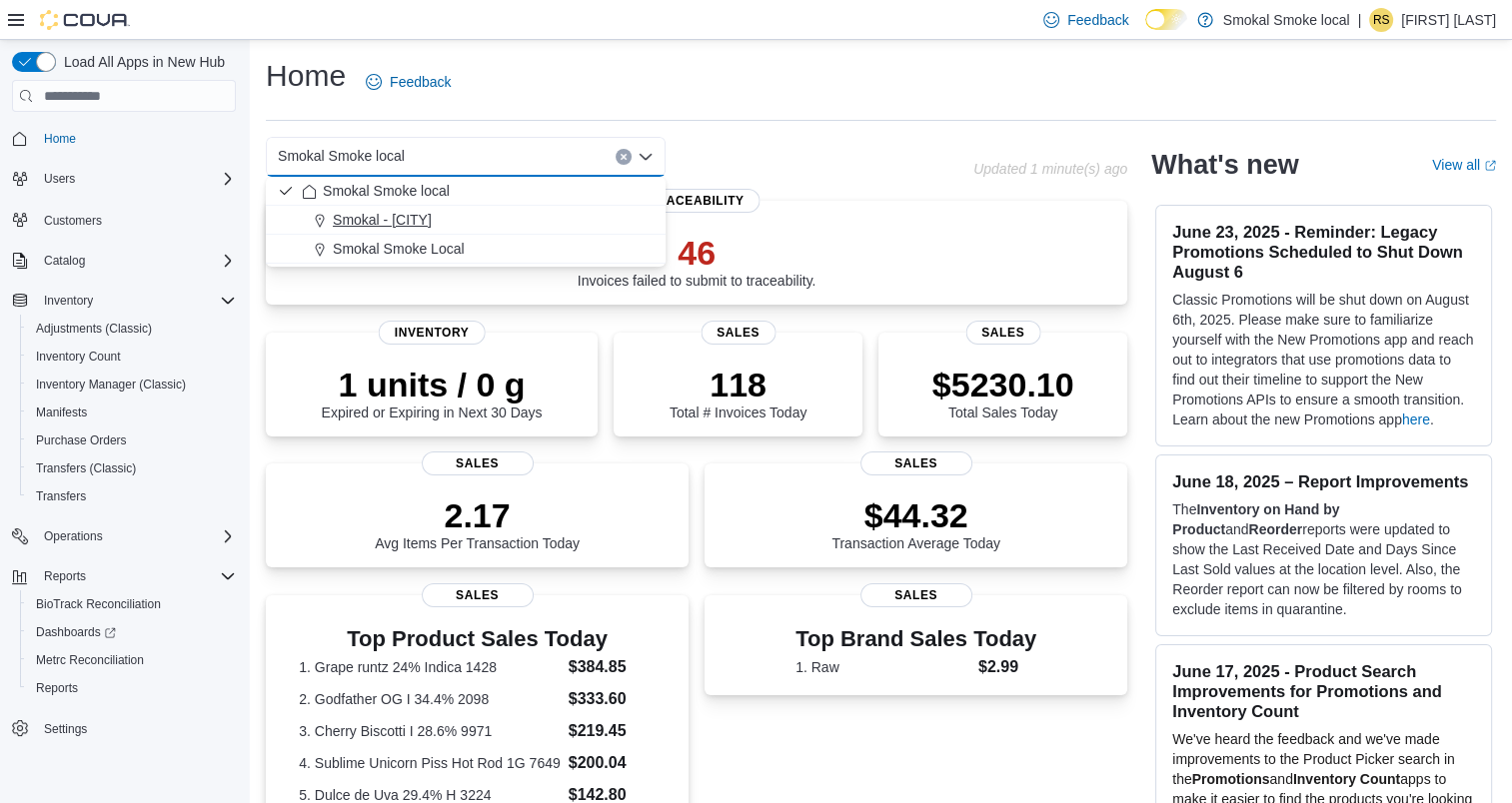 click on "Smokal - [CITY]" at bounding box center (478, 220) 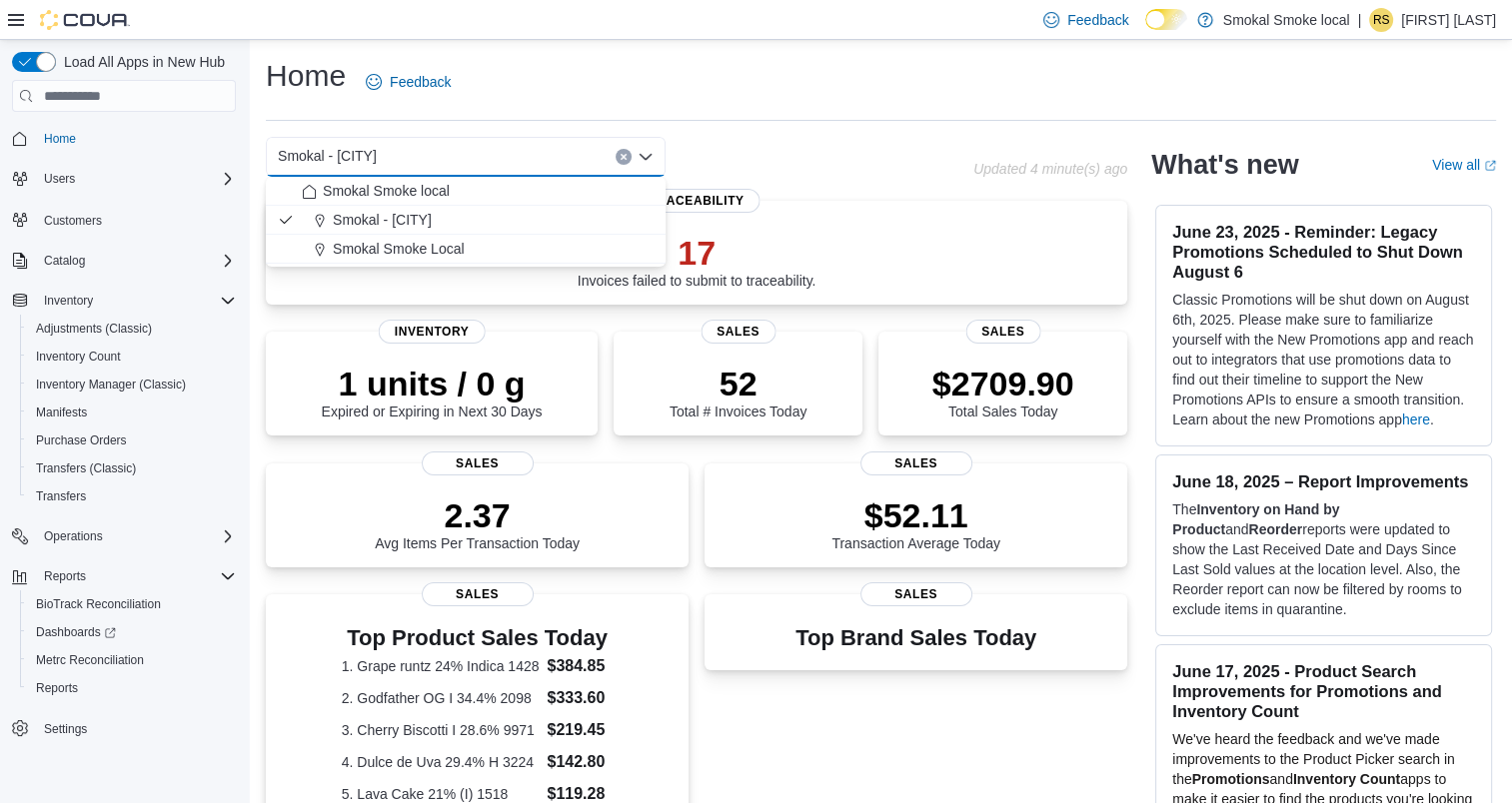 click on "Home Feedback" at bounding box center (880, 88) 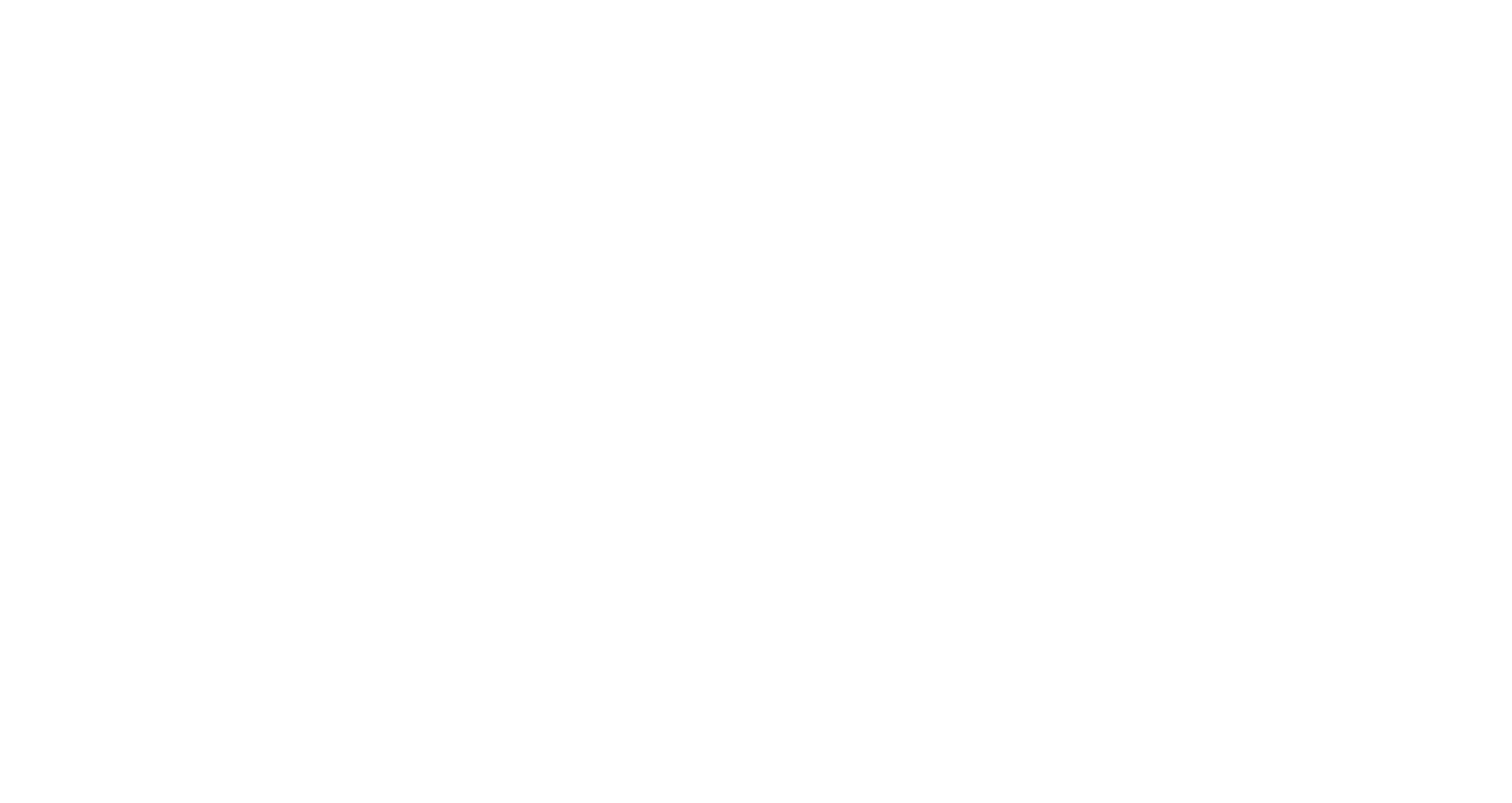 scroll, scrollTop: 0, scrollLeft: 0, axis: both 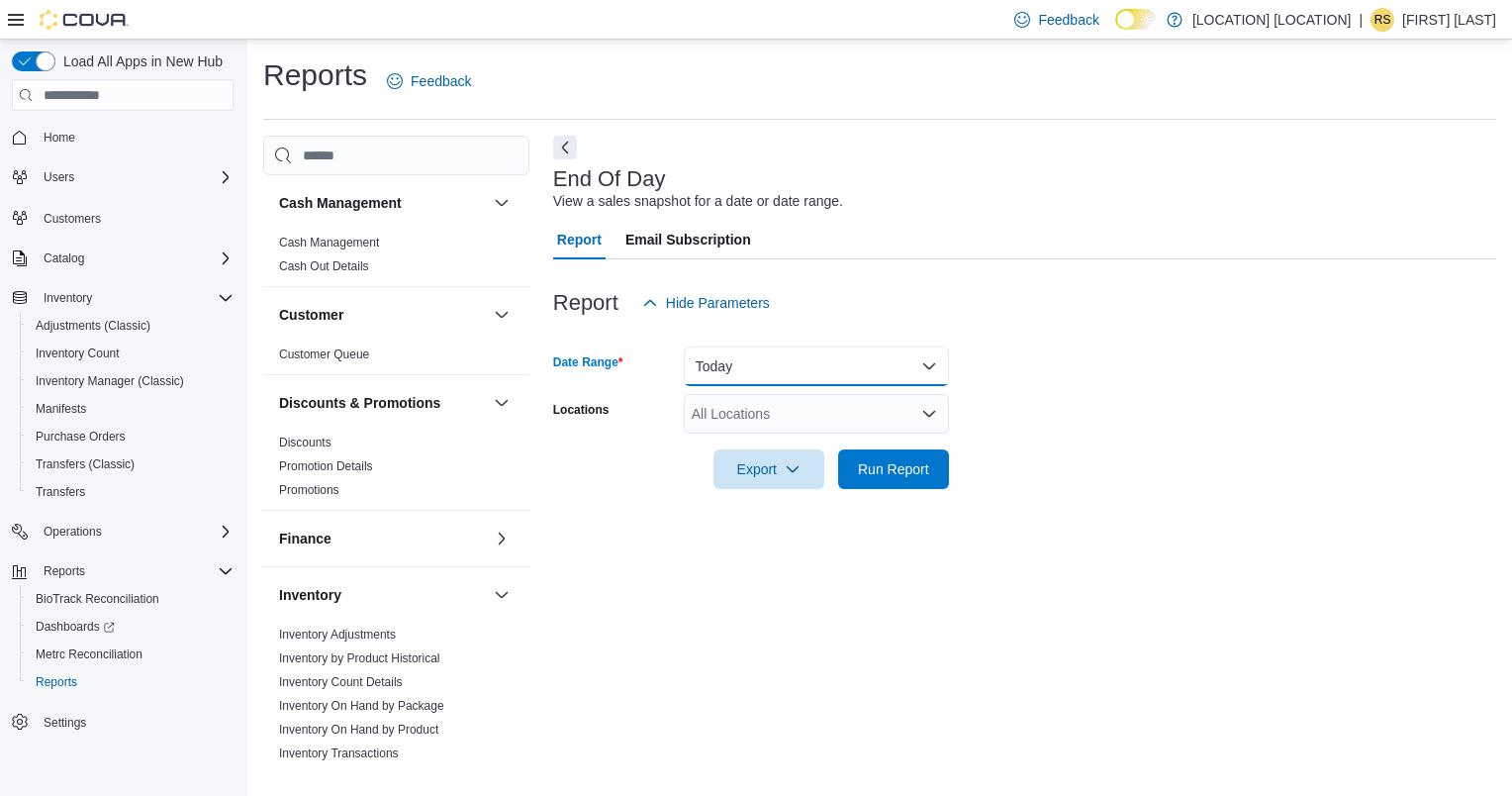 click on "Today" at bounding box center [816, 366] 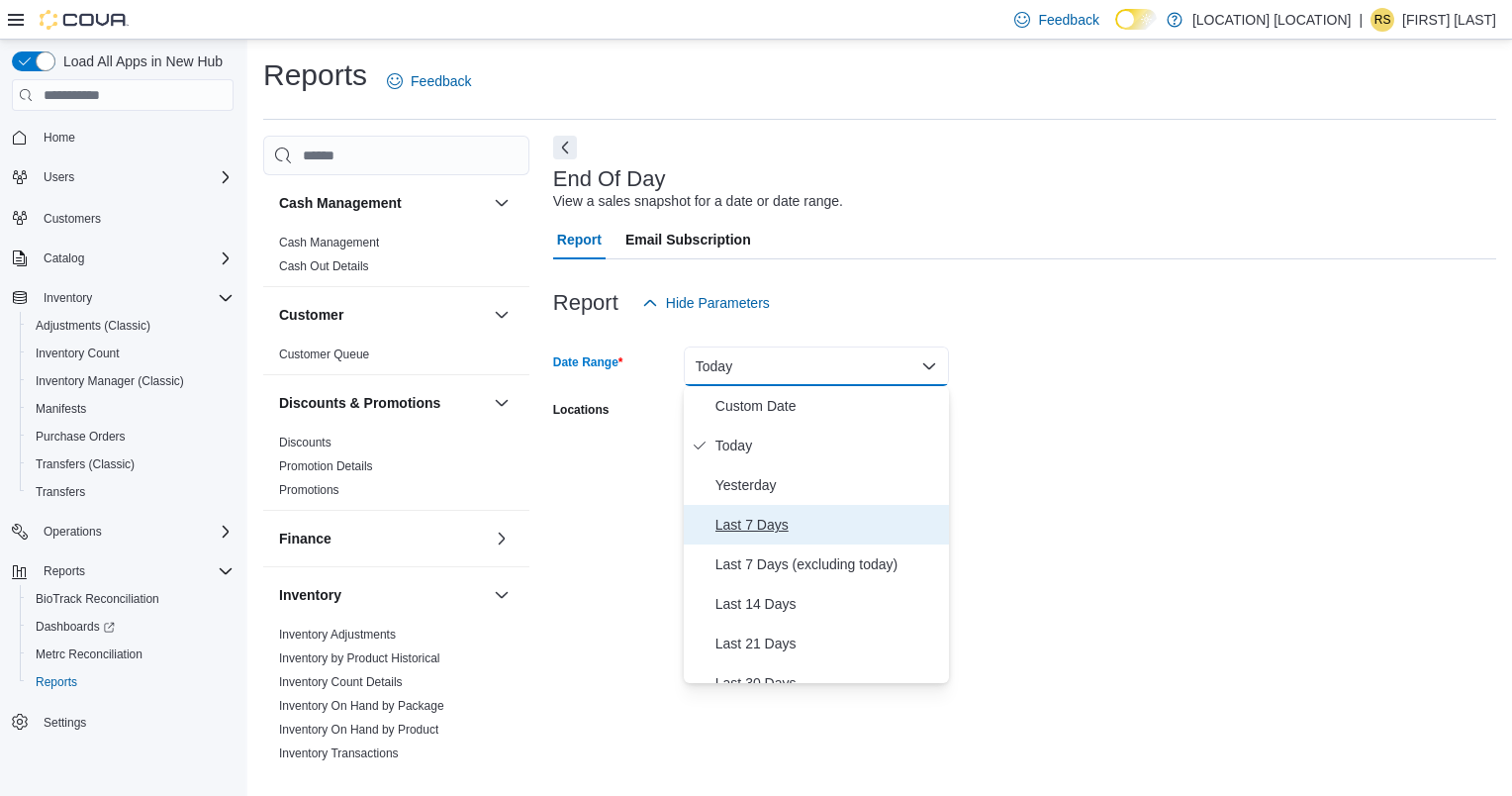 click on "Last 7 Days" at bounding box center (828, 525) 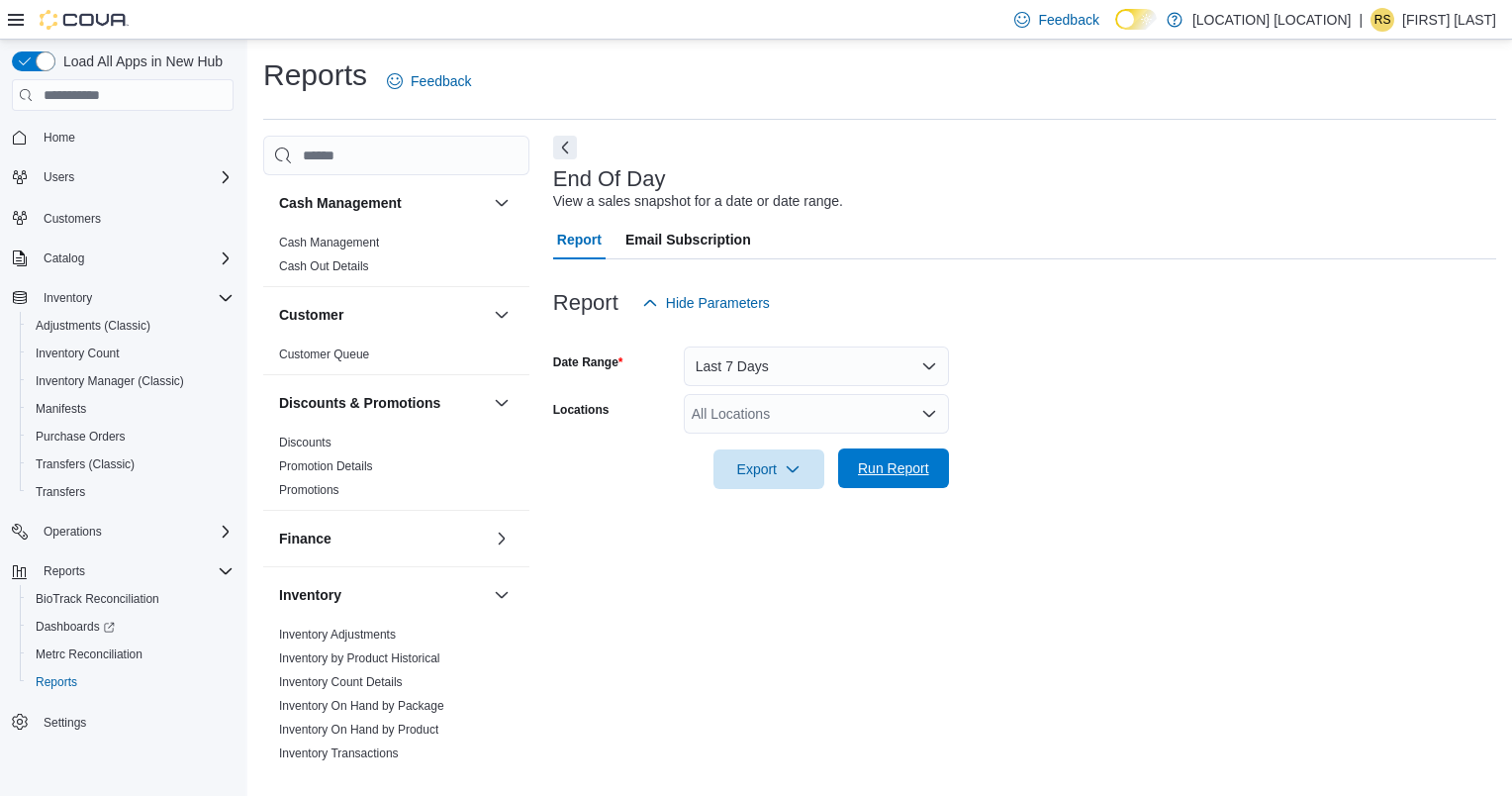click on "Run Report" at bounding box center [894, 468] 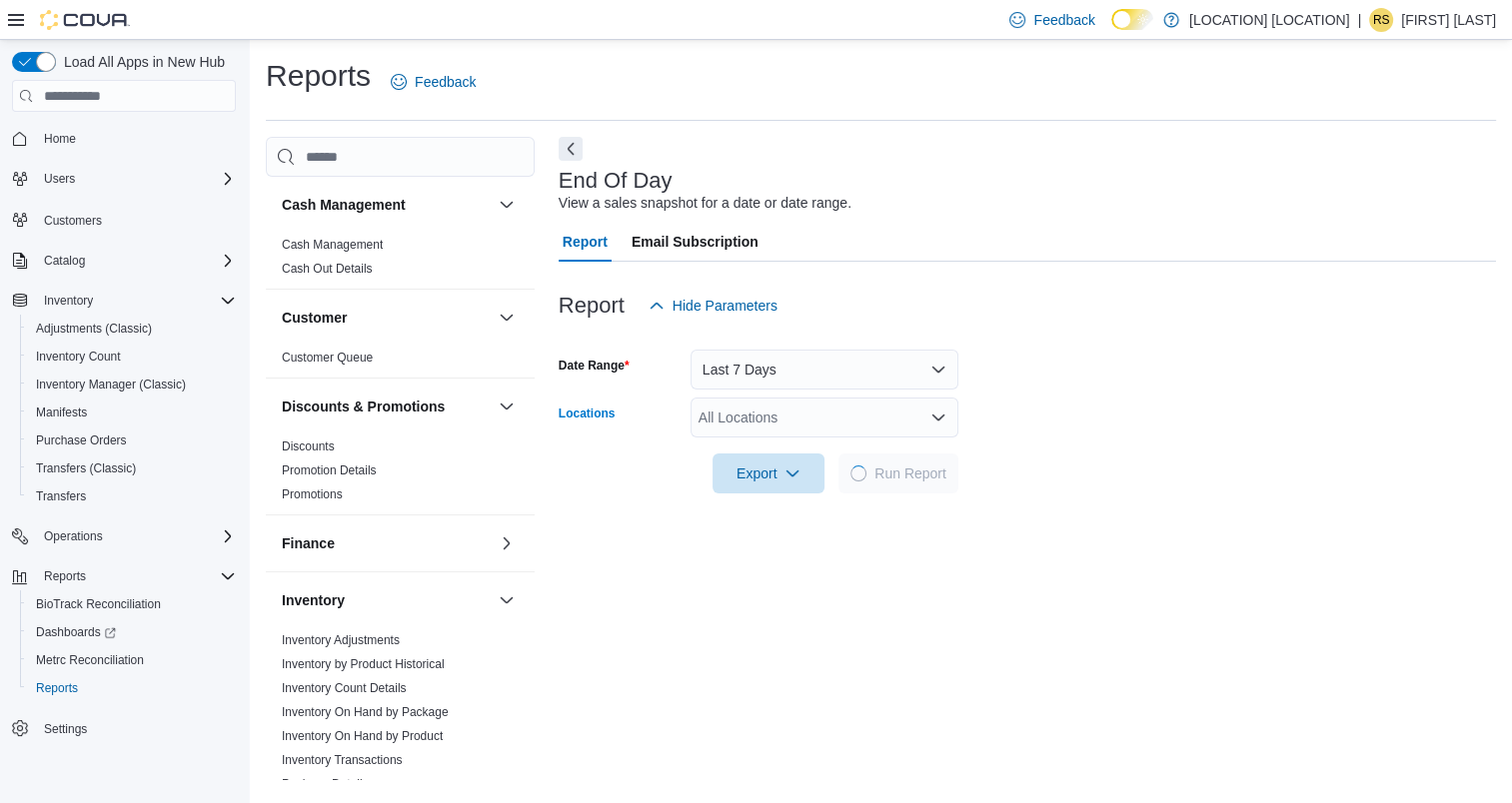 click at bounding box center (938, 417) 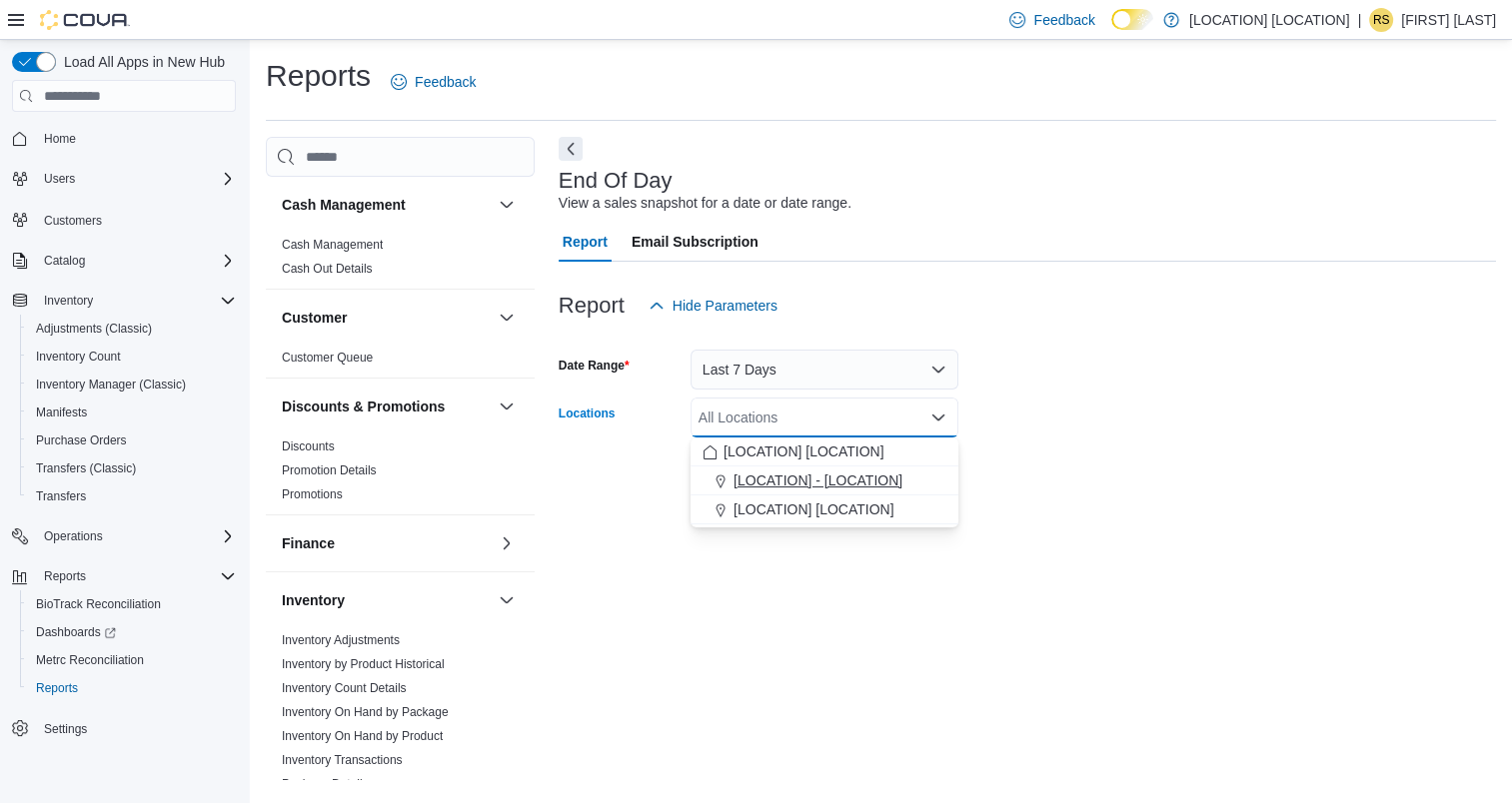 click on "[LOCATION] - [LOCATION]" at bounding box center [824, 480] 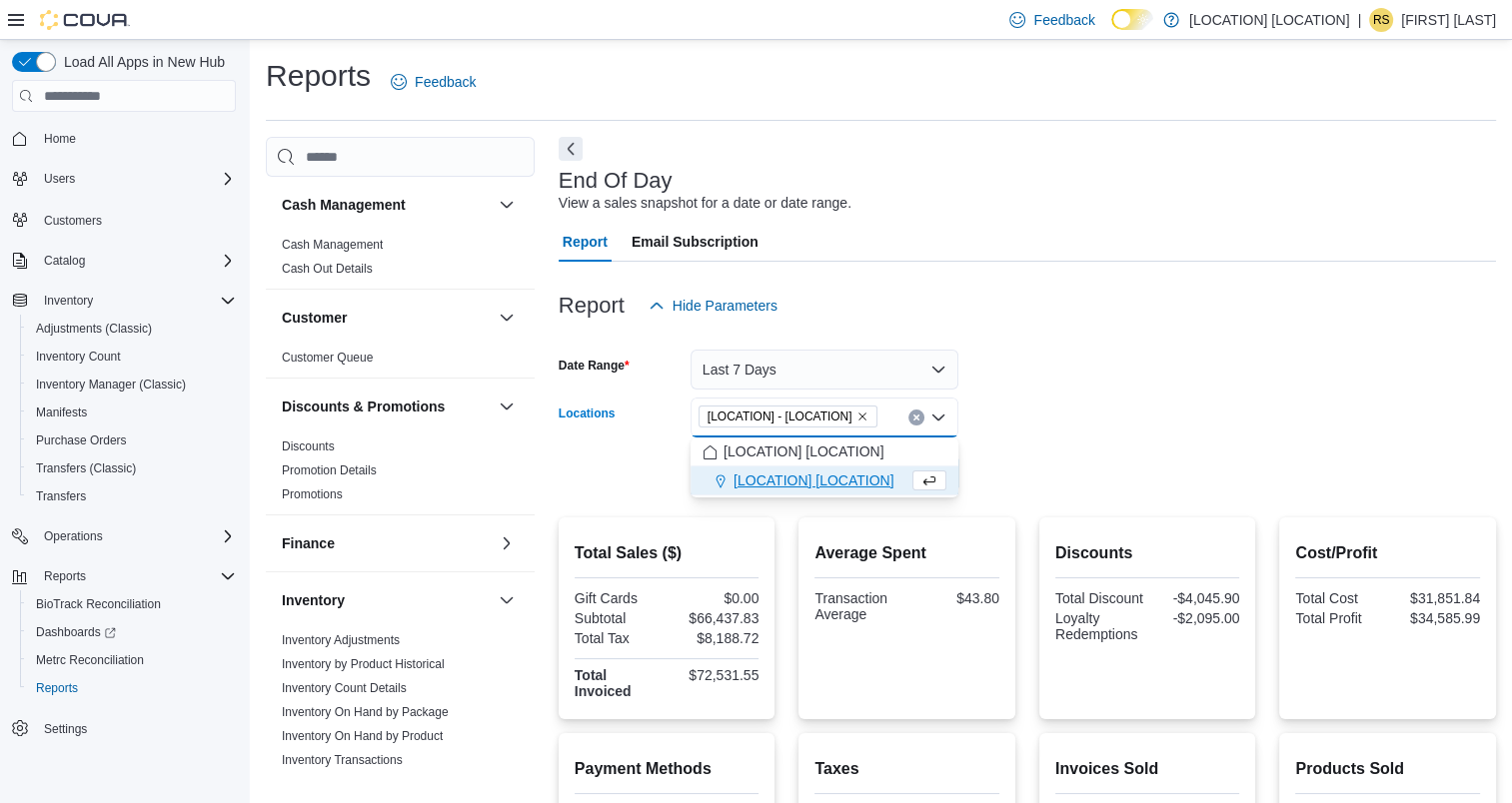 click on "[LOCATION] [LOCATION]" at bounding box center (813, 480) 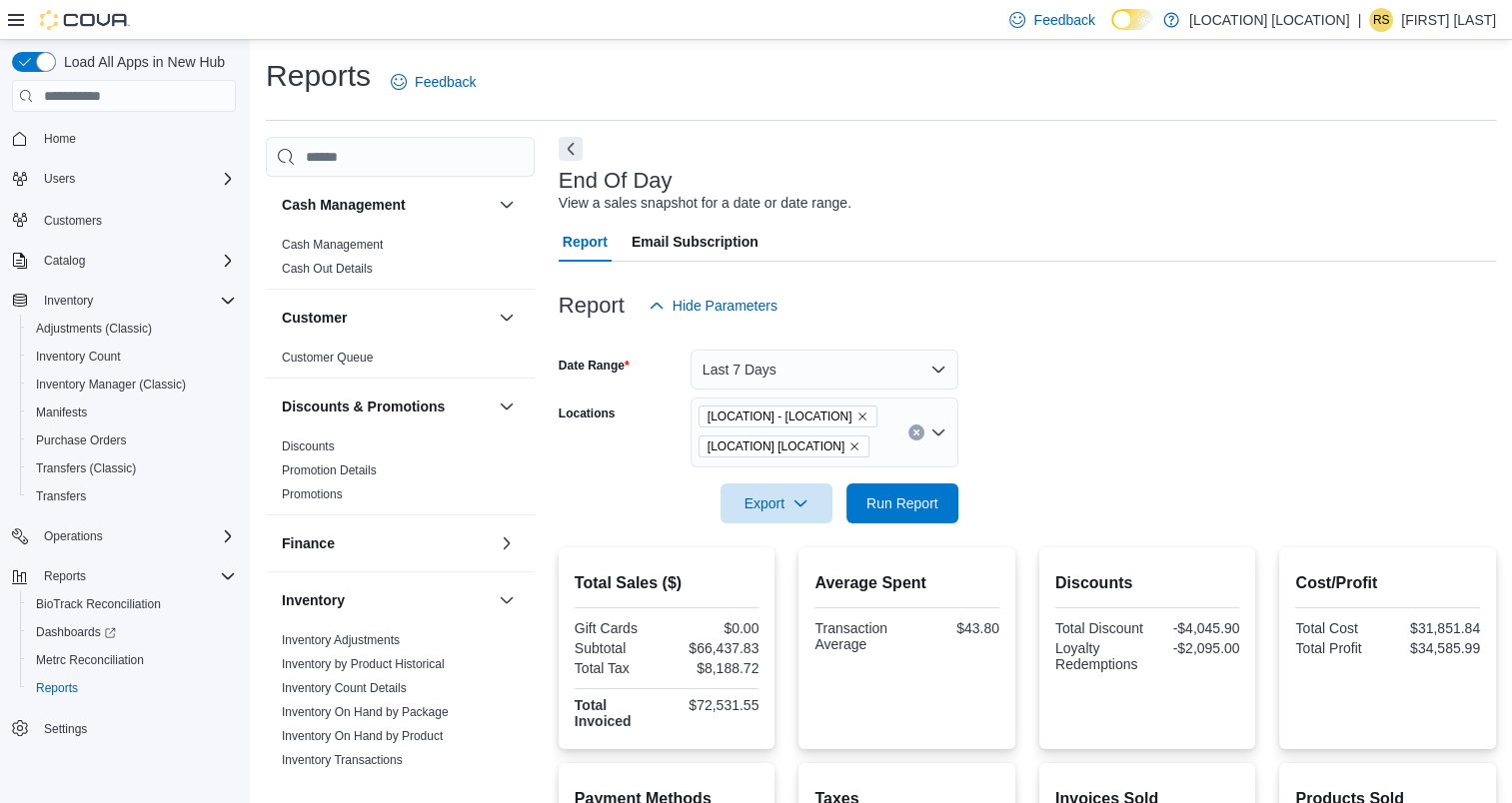 click on "Date Range Last 7 Days Locations [LOCATION] - [LOCATION] [LOCATION] Export Run Report" at bounding box center (1027, 424) 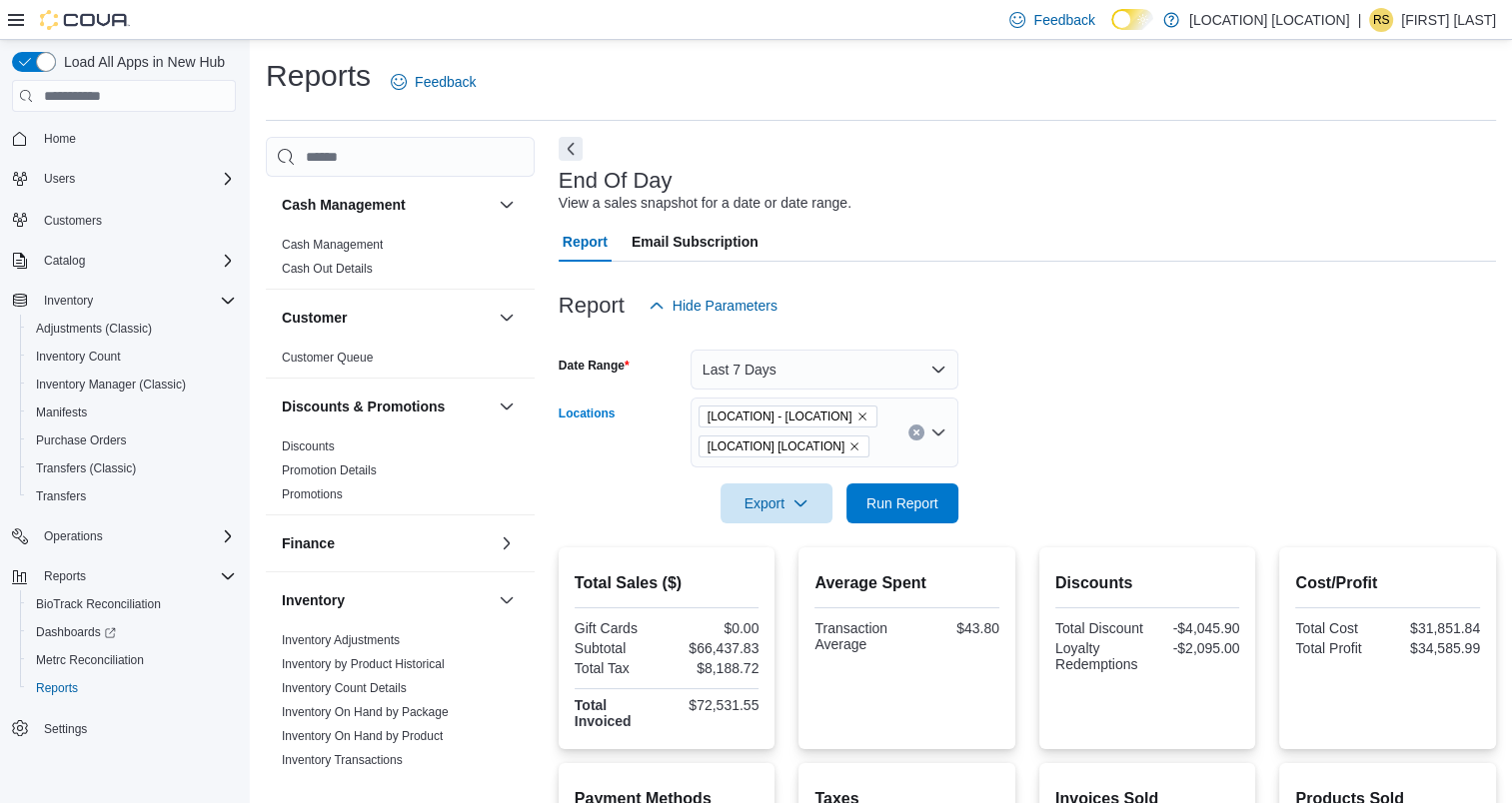 click at bounding box center [862, 416] 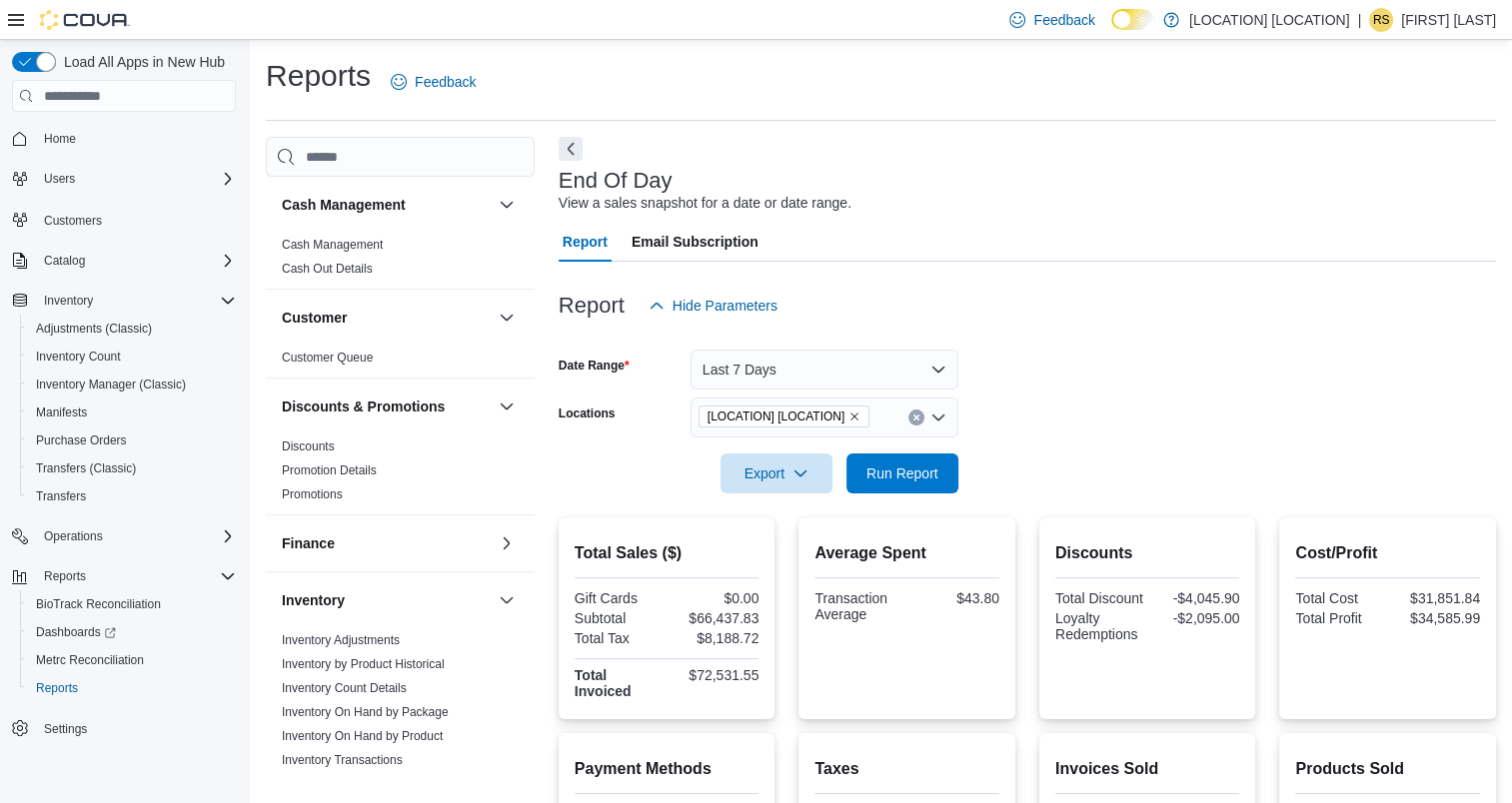 click on "Date Range Last 7 Days Locations [LOCATION] [LOCATION] Export Run Report" at bounding box center [1027, 409] 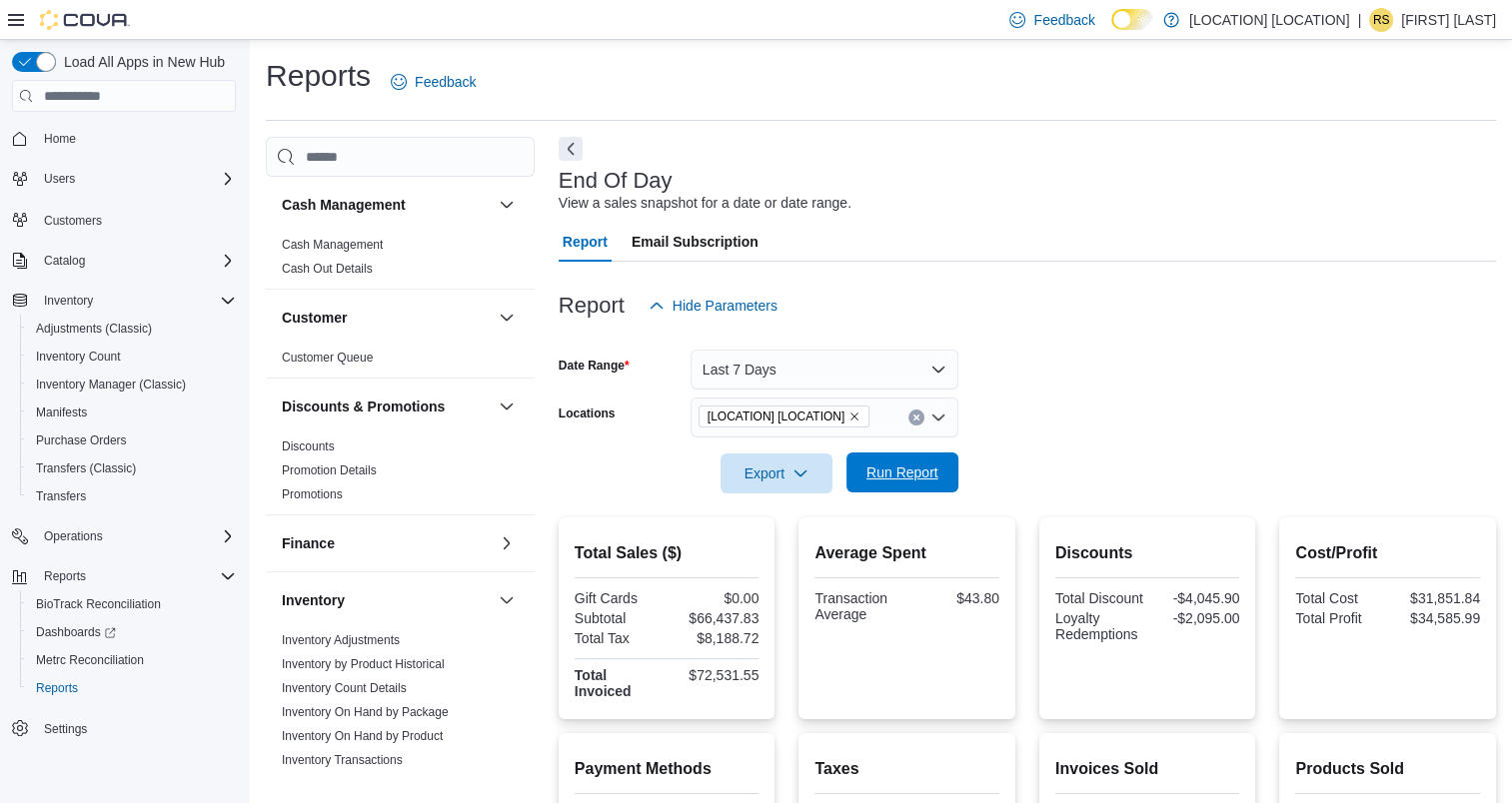 click on "Run Report" at bounding box center (902, 472) 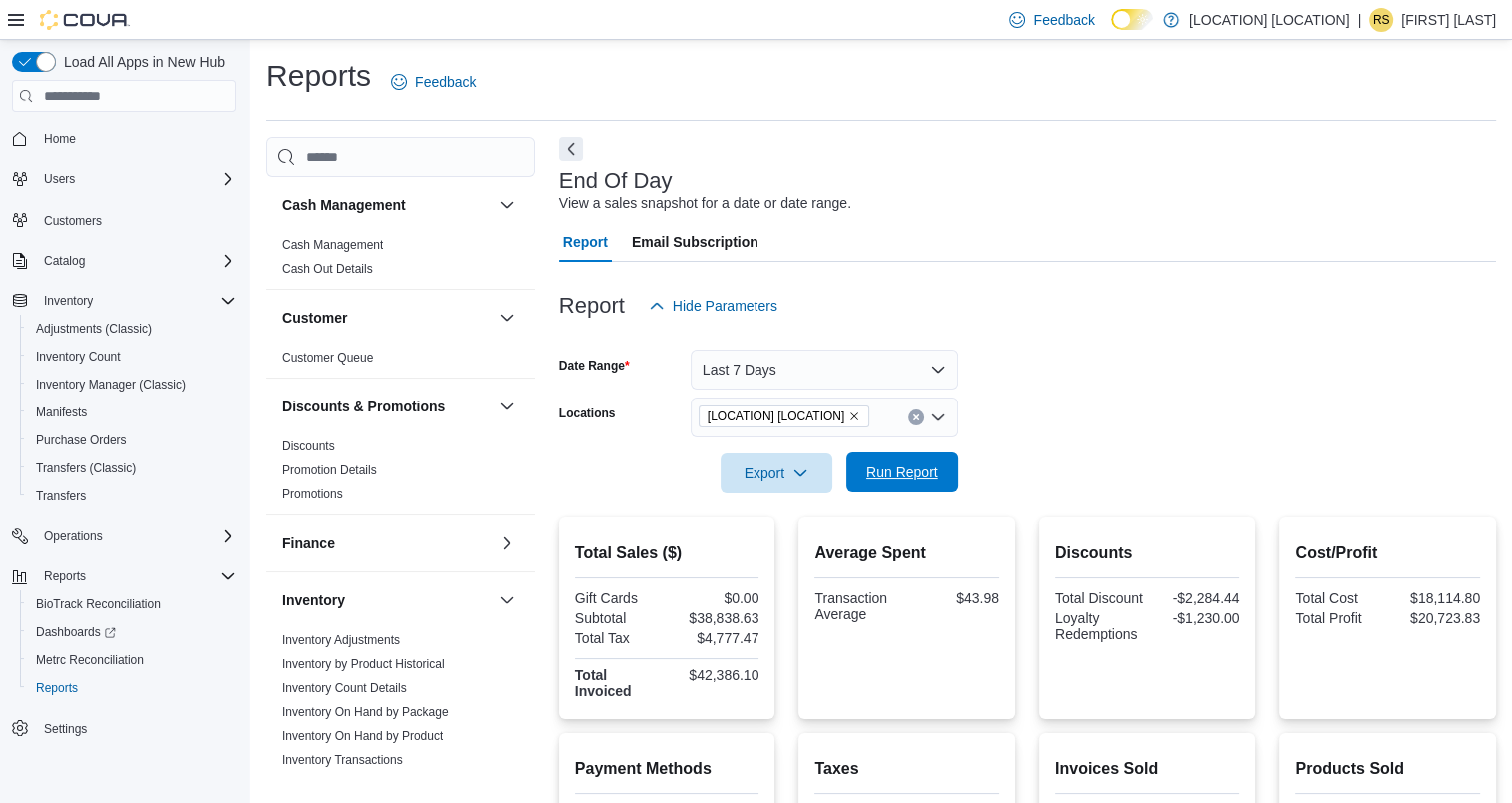 click on "Run Report" at bounding box center [902, 472] 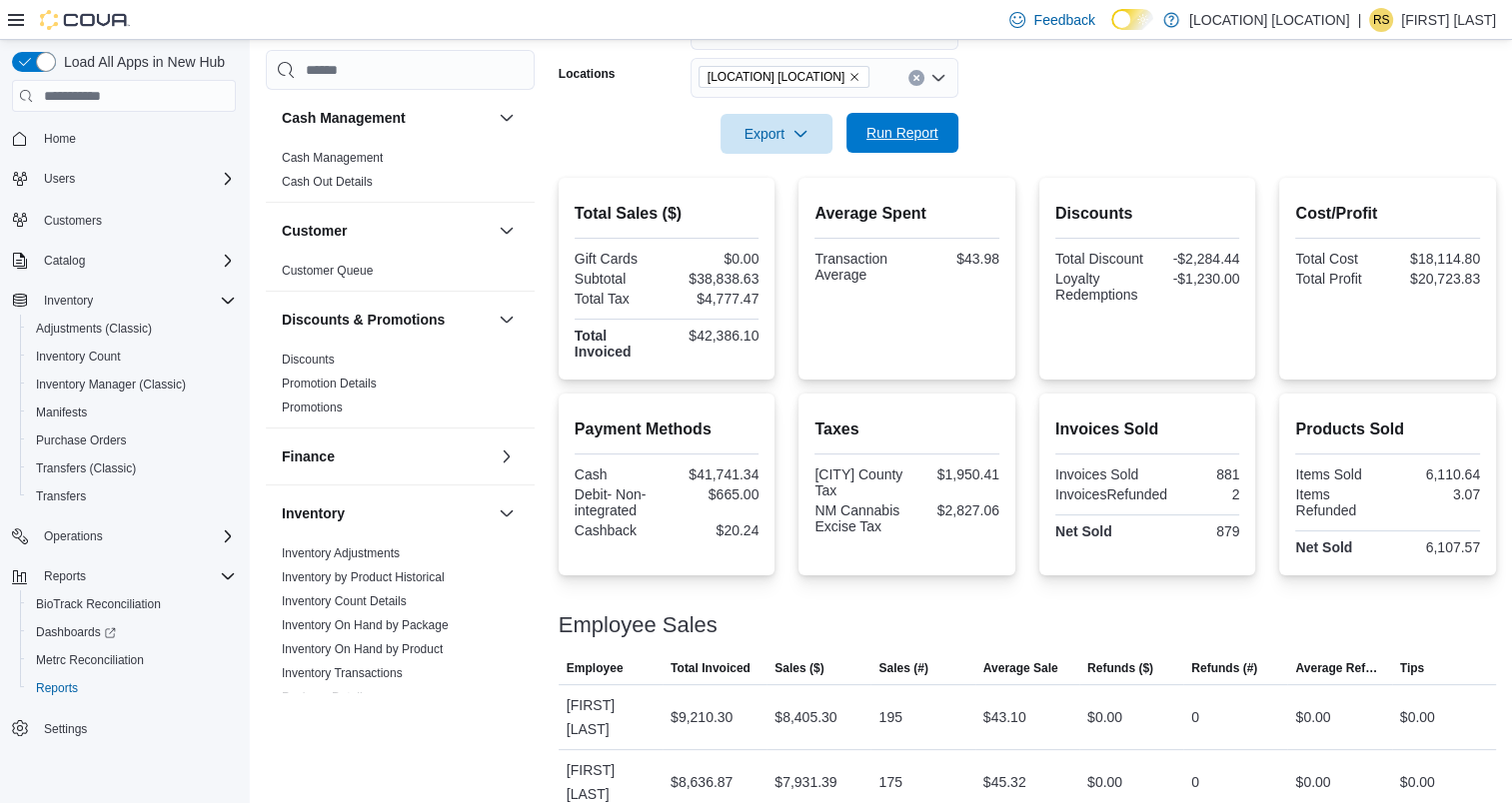 scroll, scrollTop: 328, scrollLeft: 0, axis: vertical 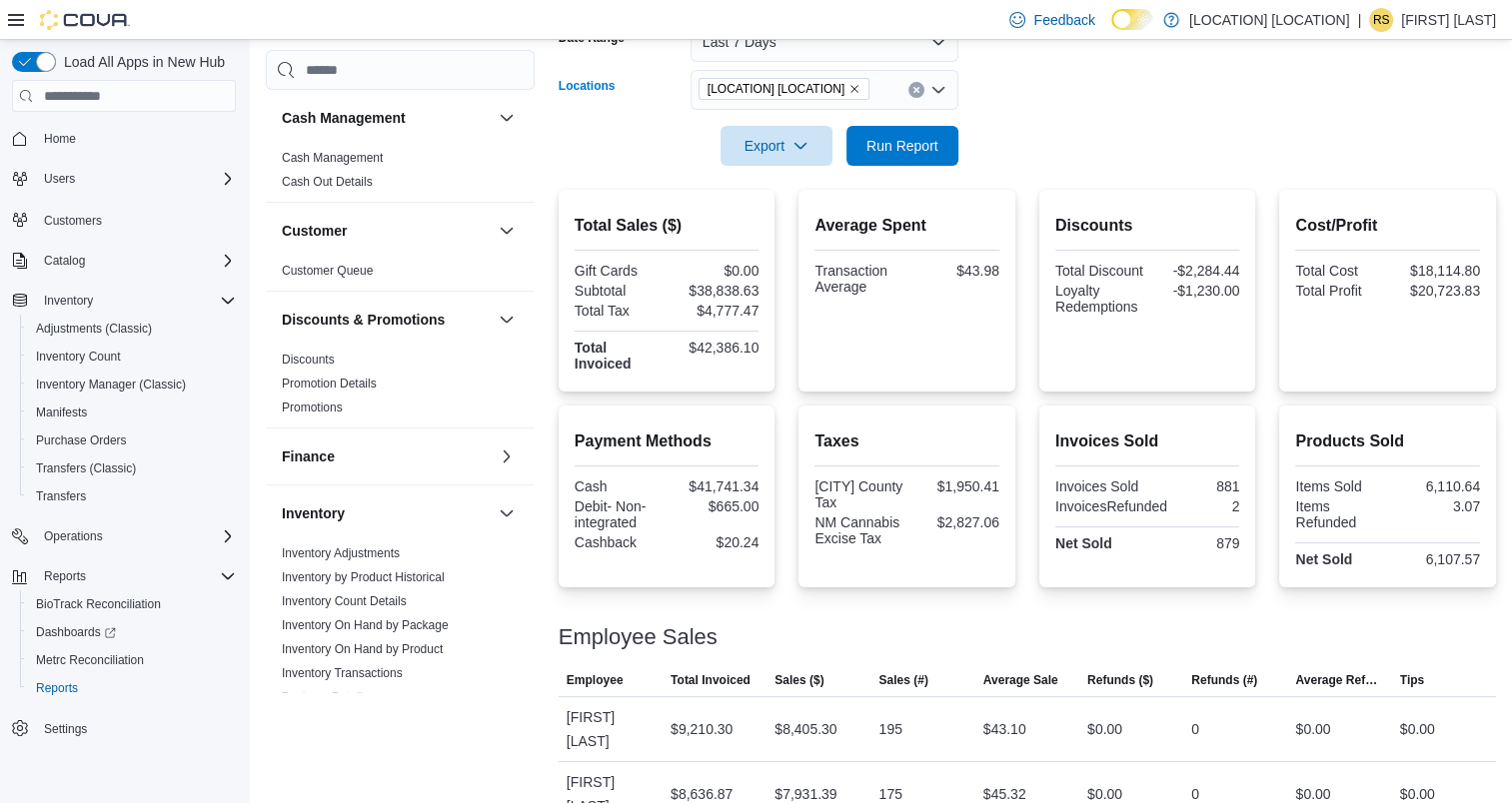 drag, startPoint x: 829, startPoint y: 88, endPoint x: 912, endPoint y: 90, distance: 83.02409 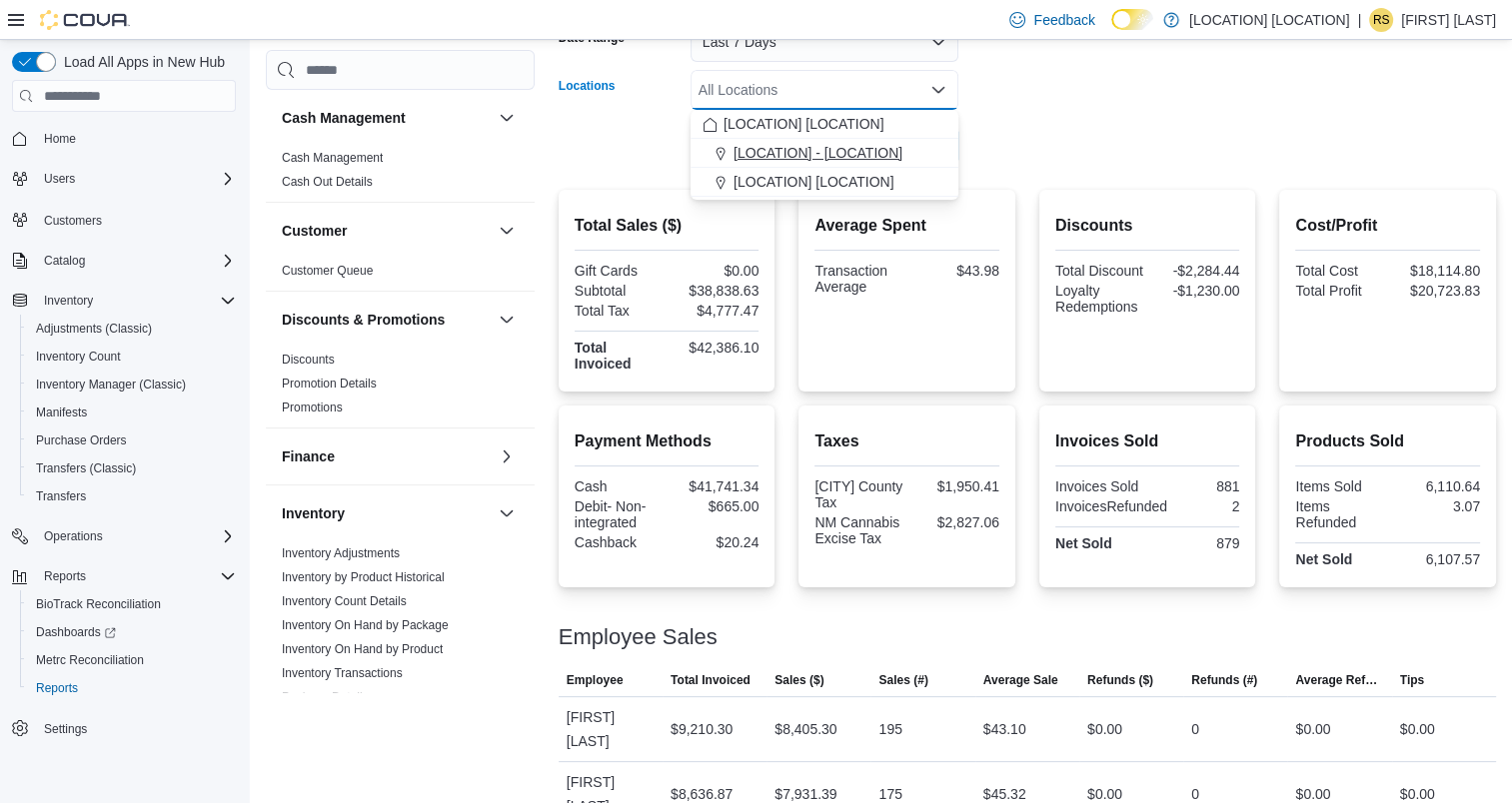 click on "[LOCATION] - [LOCATION]" at bounding box center (824, 153) 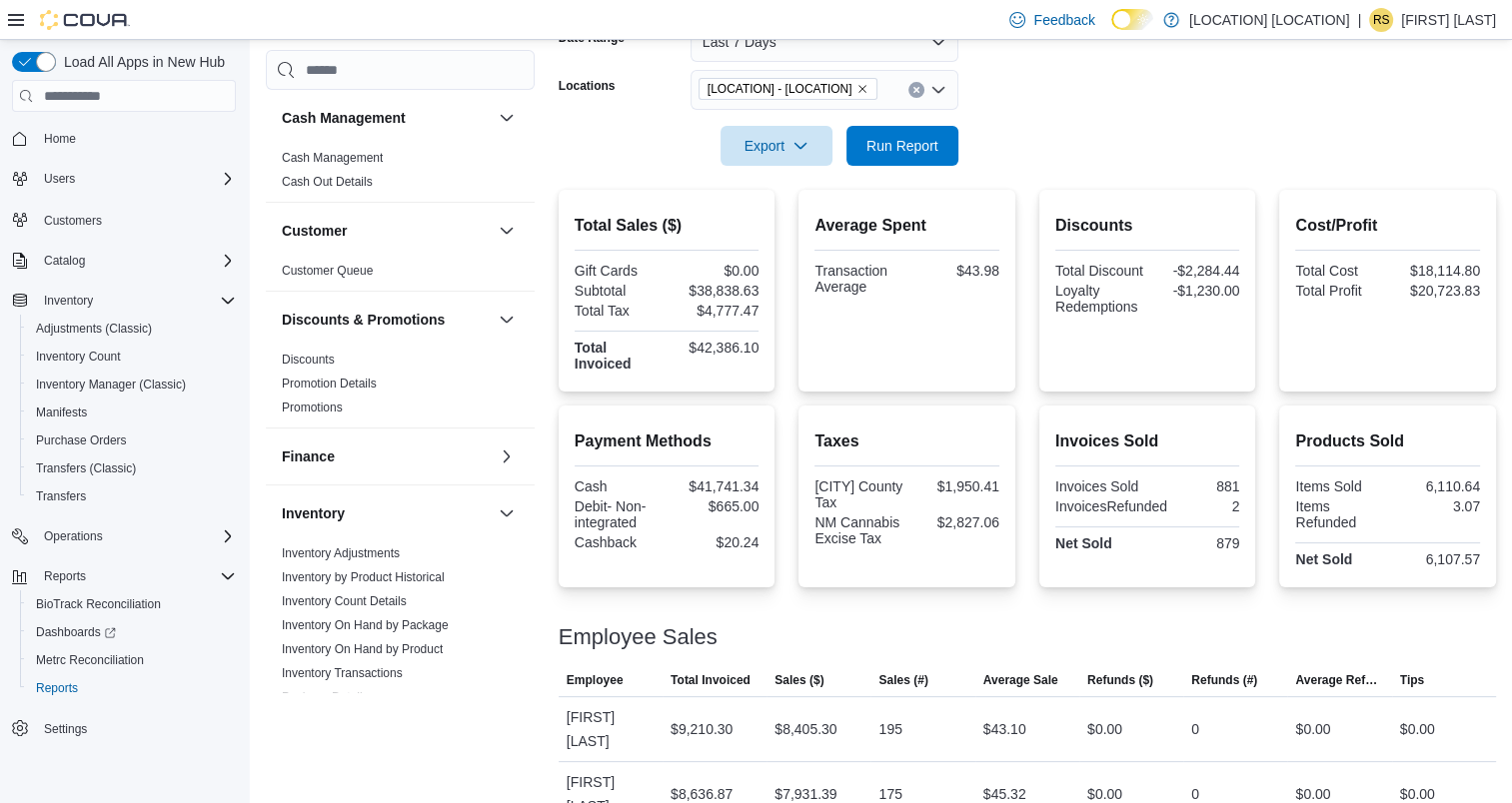 click on "Date Range Last 7 Days Locations [LOCATION] - [LOCATION] Export Run Report" at bounding box center (1027, 82) 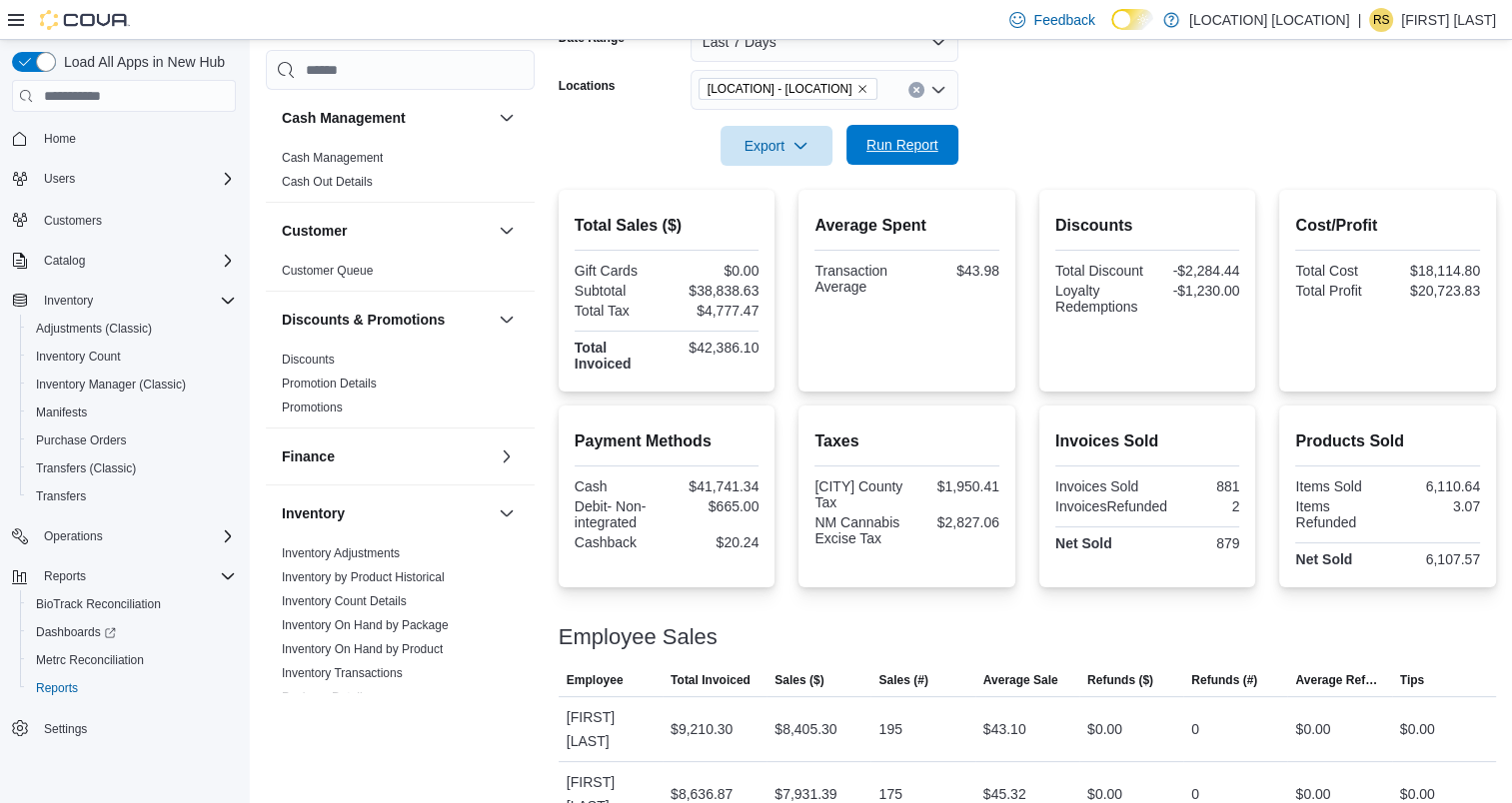 click on "Run Report" at bounding box center (902, 145) 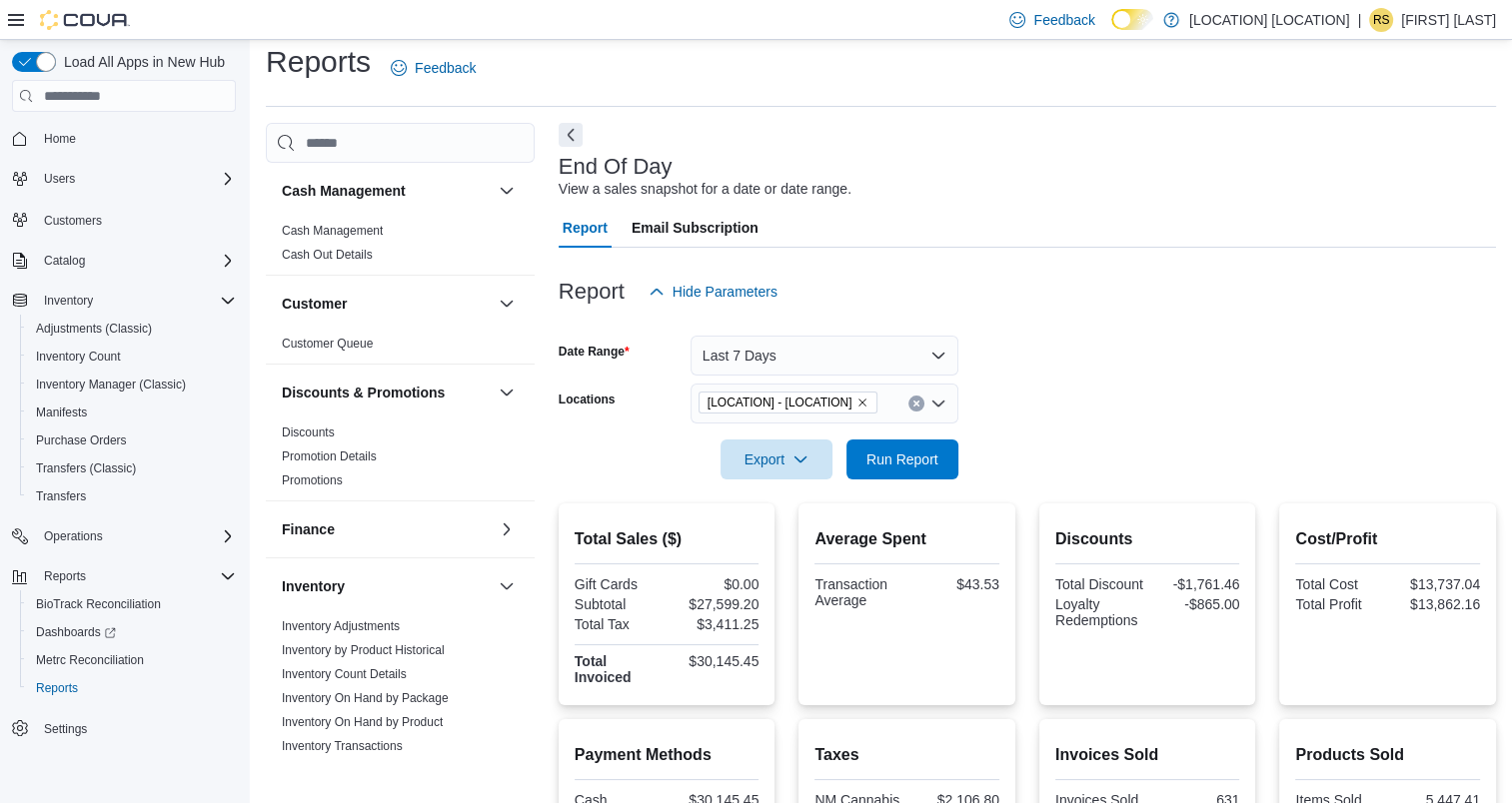 scroll, scrollTop: 0, scrollLeft: 0, axis: both 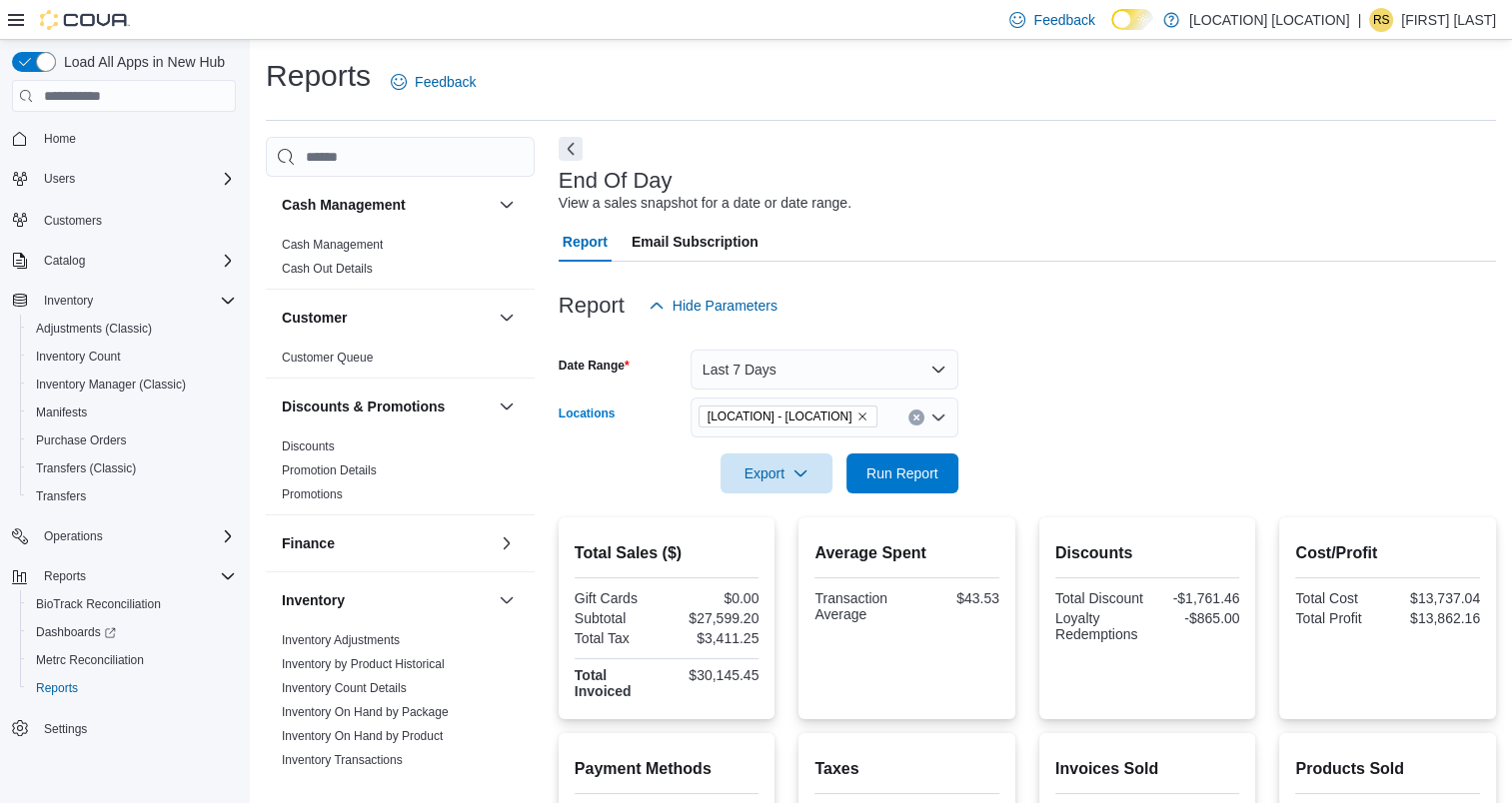 click at bounding box center [916, 417] 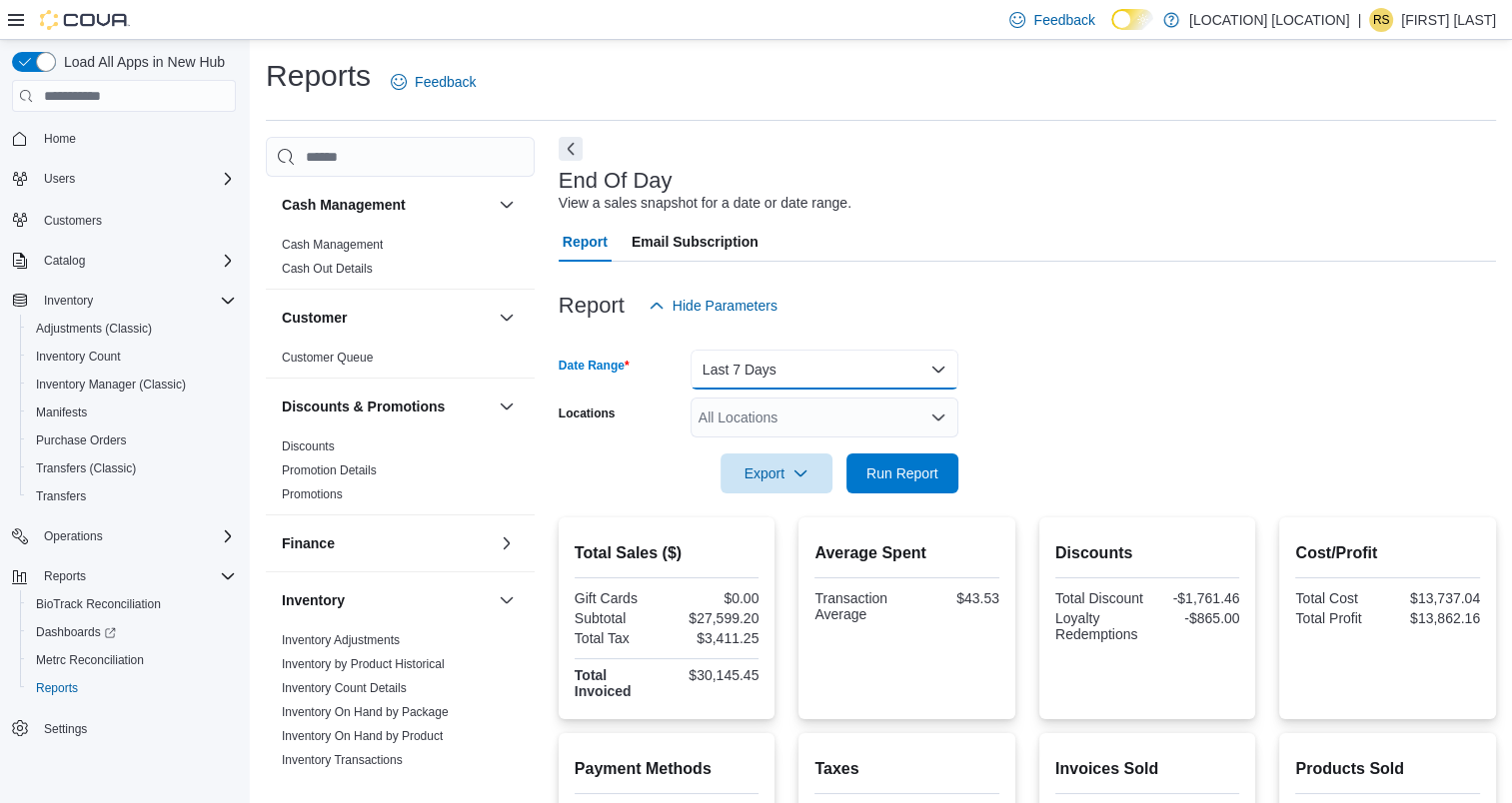 click on "Last 7 Days" at bounding box center [824, 370] 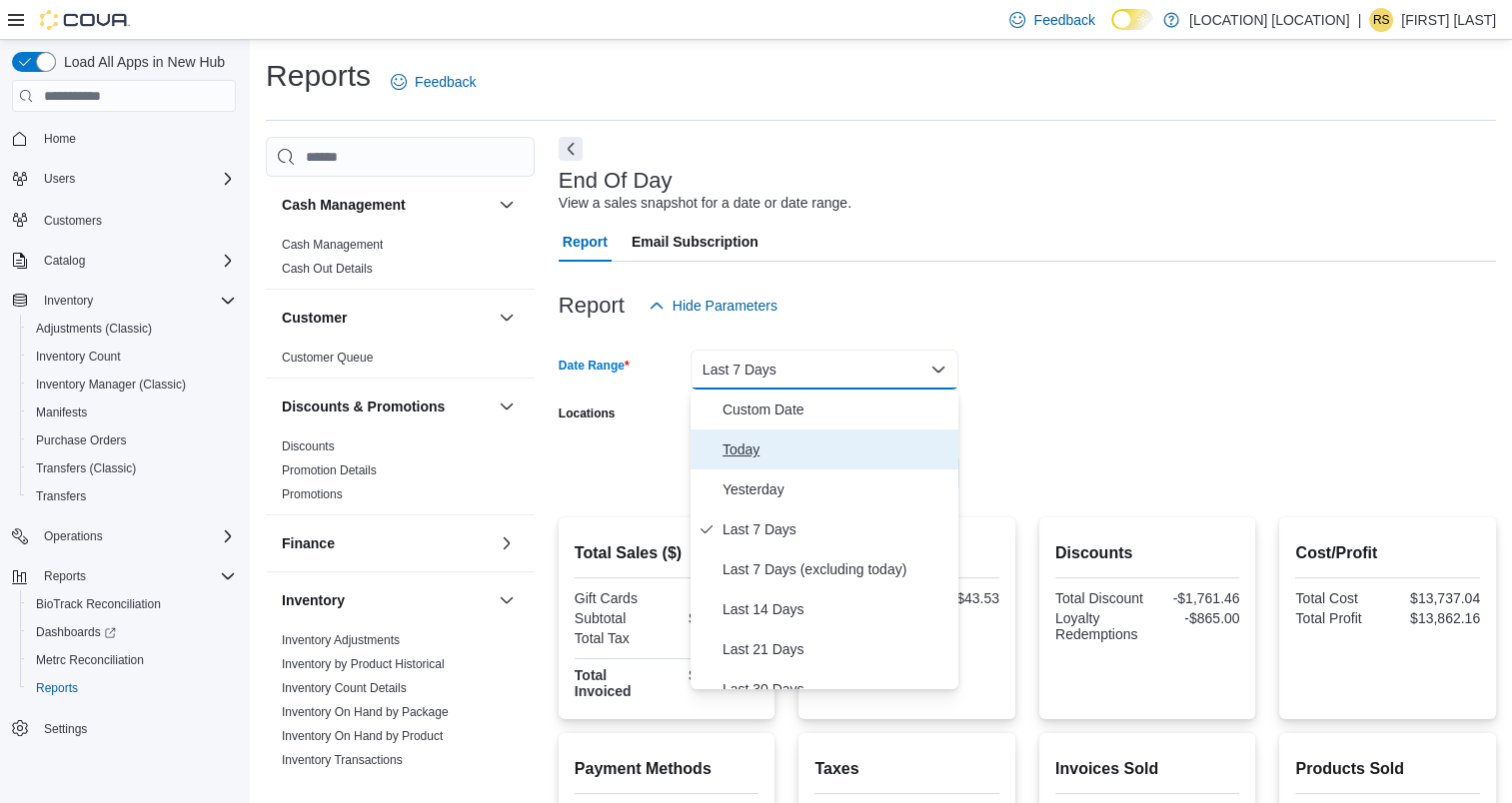click on "Today" at bounding box center [836, 449] 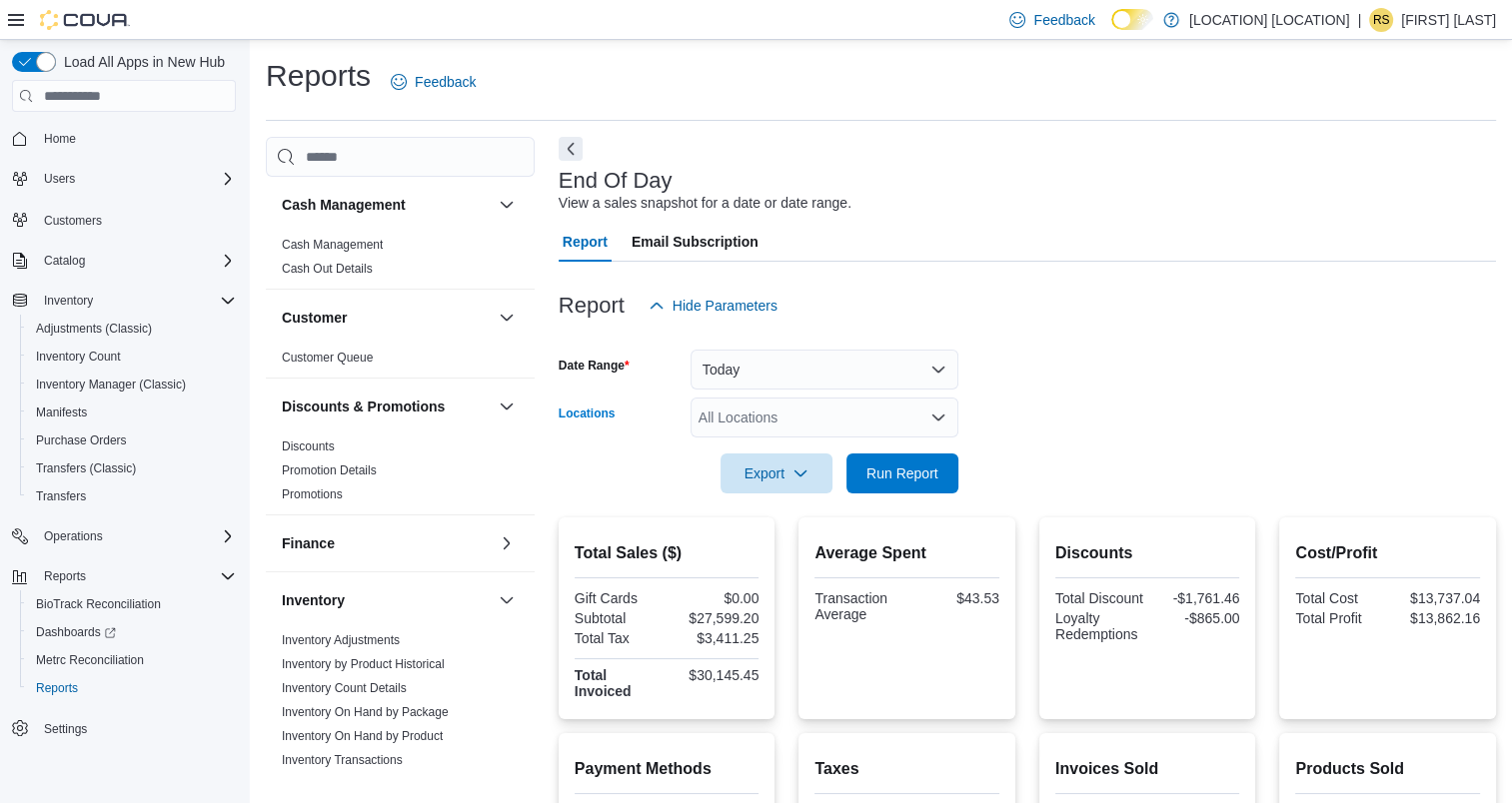 click on "All Locations" at bounding box center [824, 417] 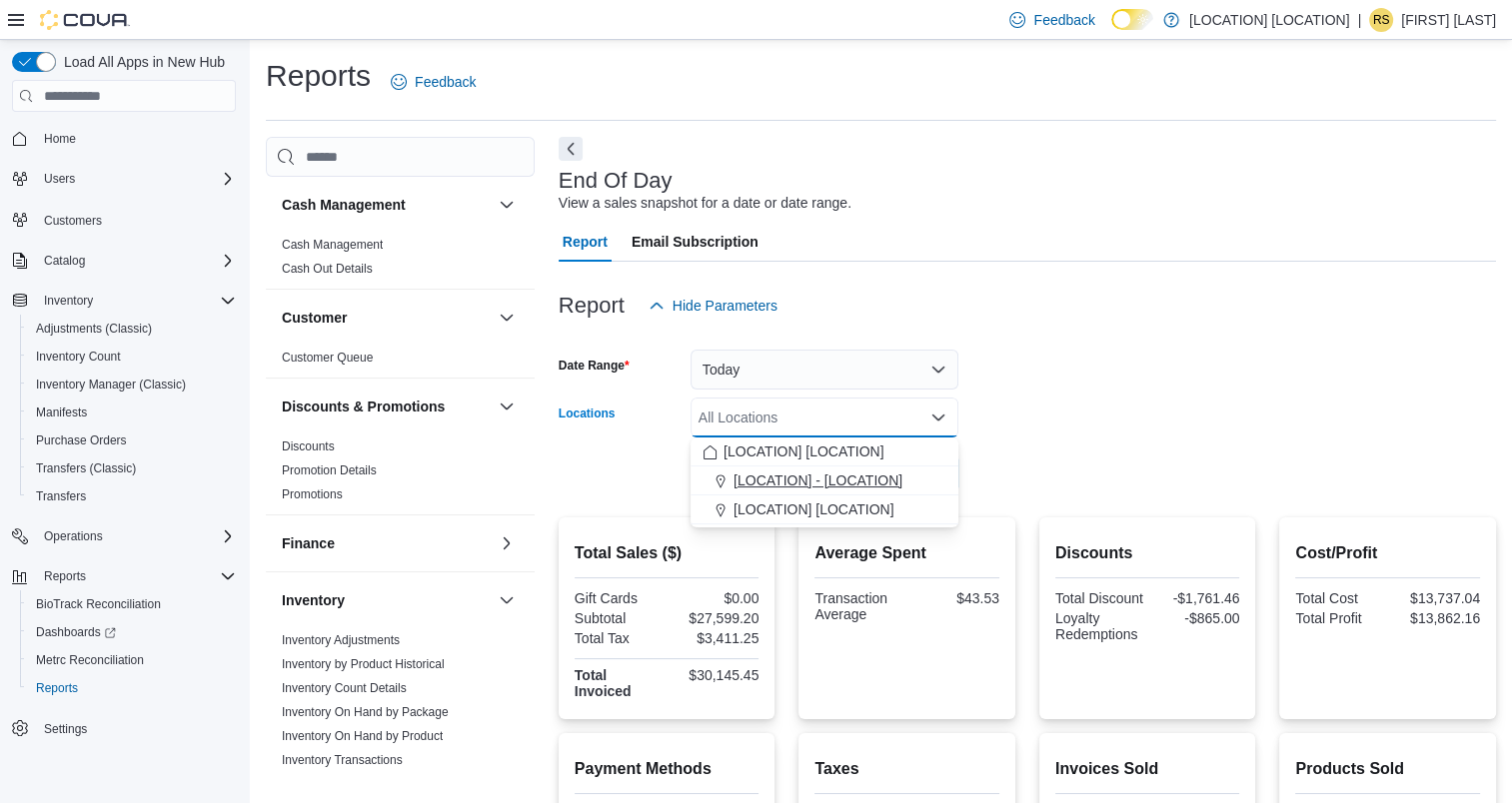 click on "[LOCATION] - [LOCATION]" at bounding box center [817, 480] 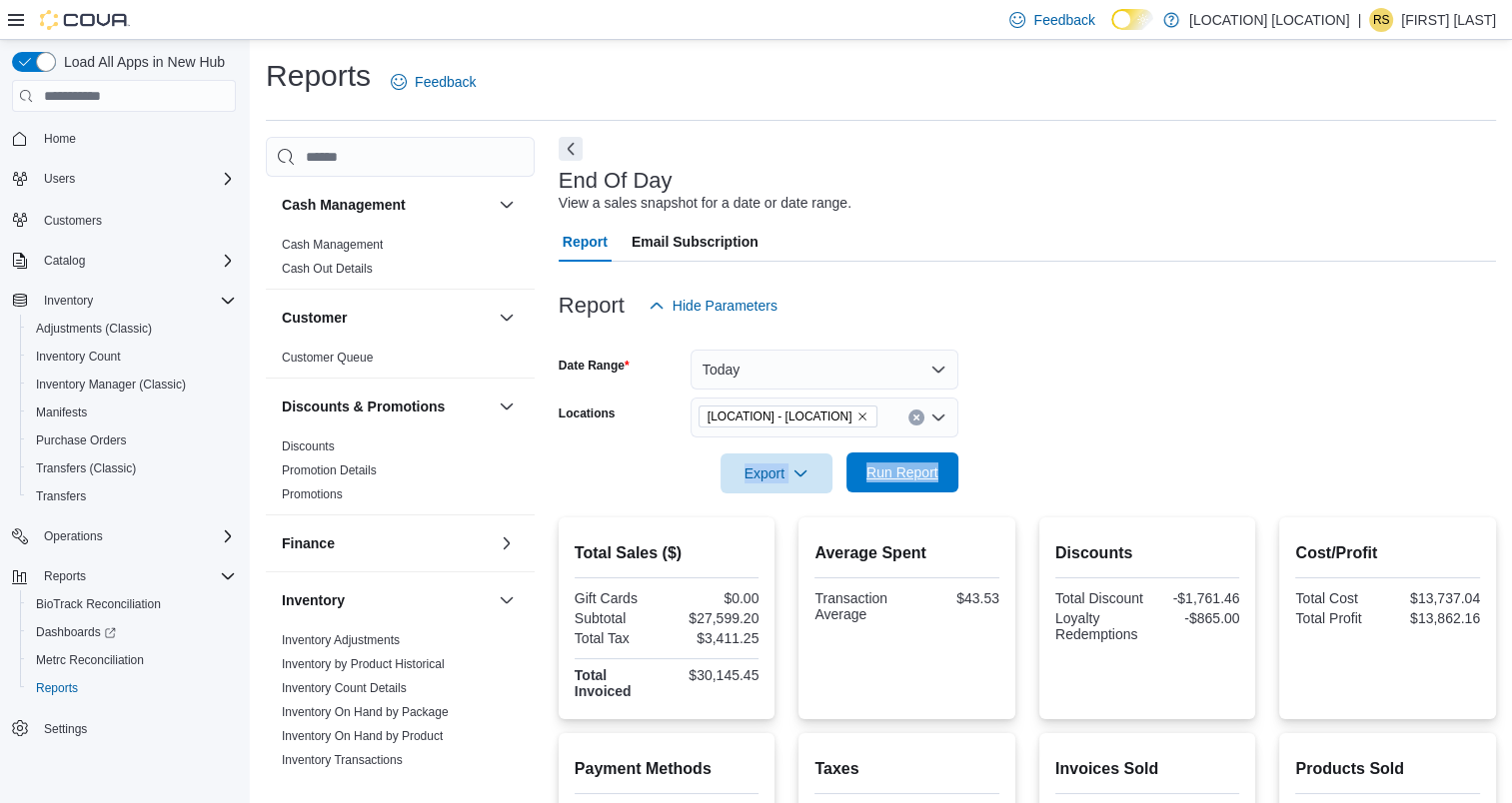 drag, startPoint x: 1161, startPoint y: 432, endPoint x: 939, endPoint y: 463, distance: 224.15396 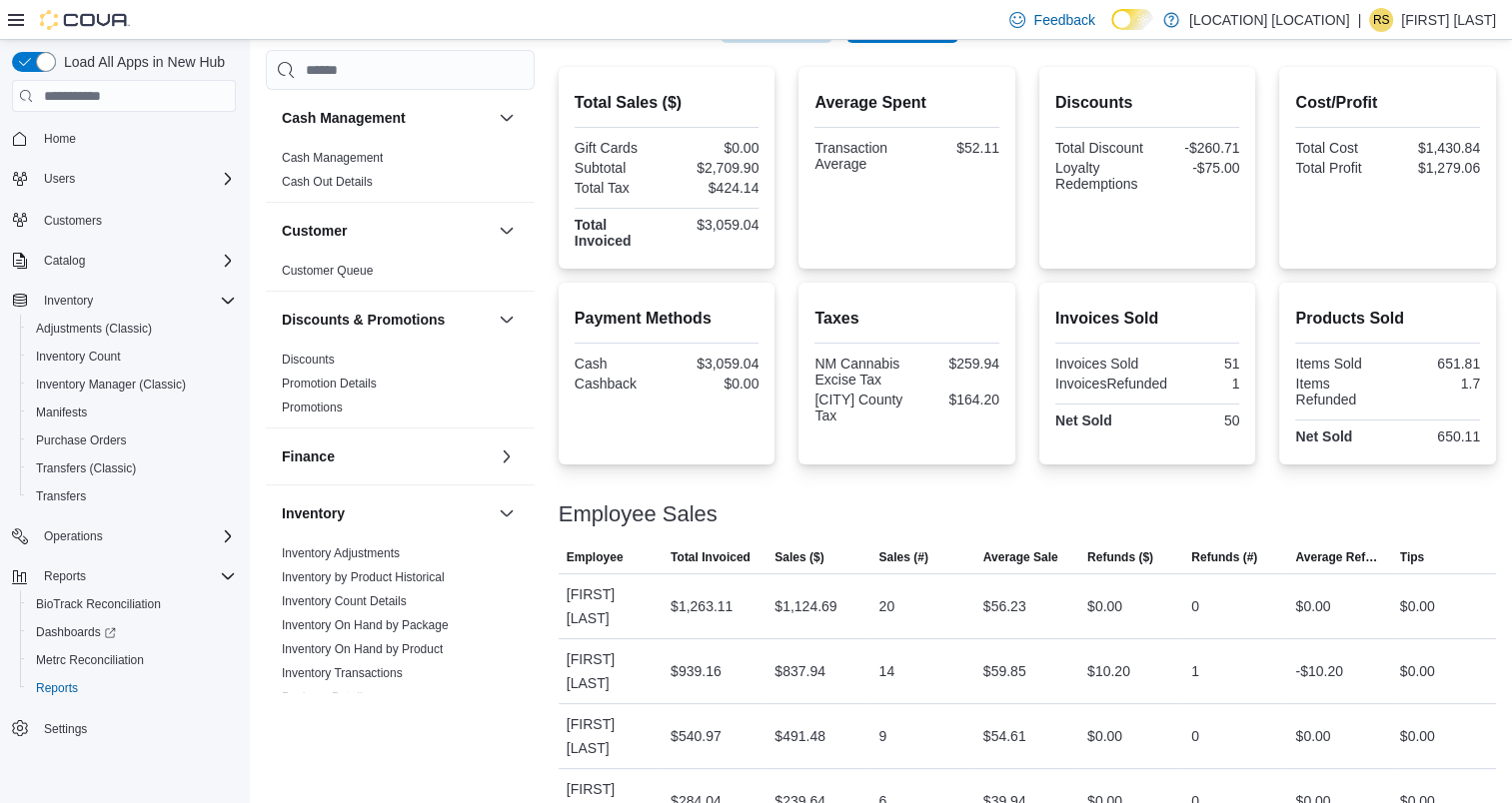 scroll, scrollTop: 489, scrollLeft: 0, axis: vertical 